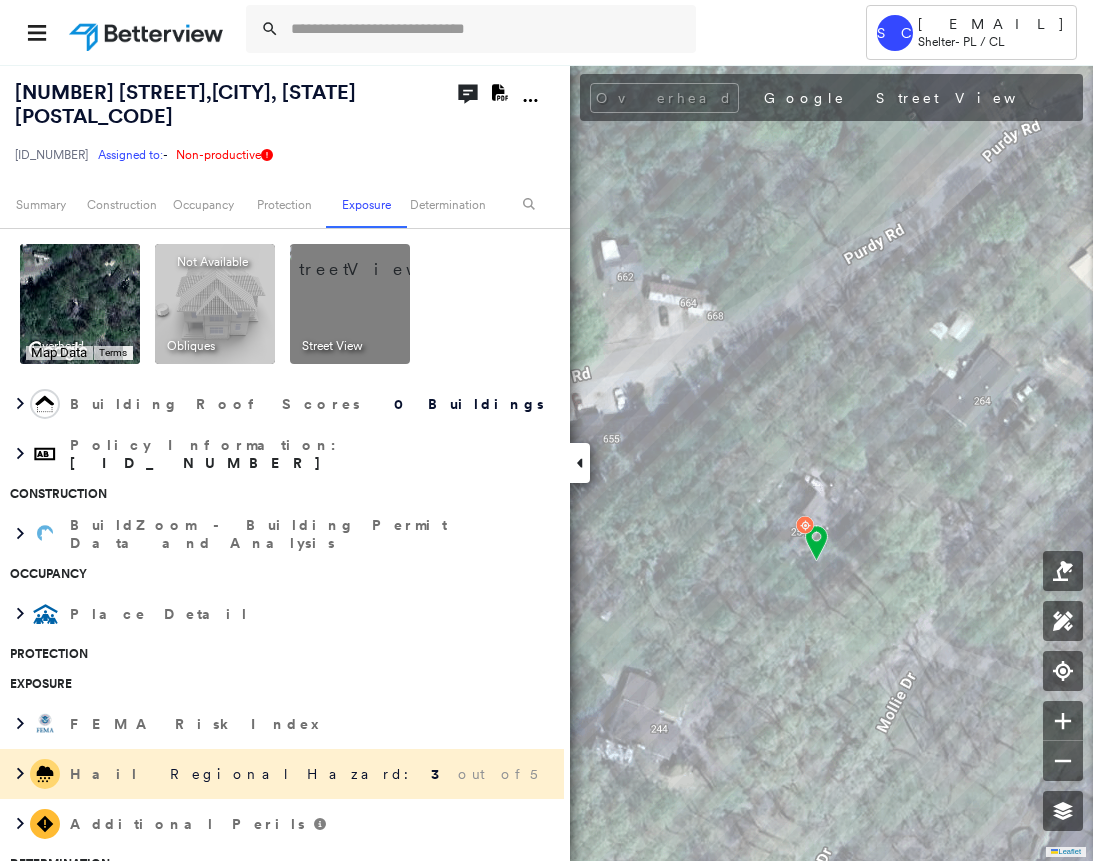 scroll, scrollTop: 0, scrollLeft: 0, axis: both 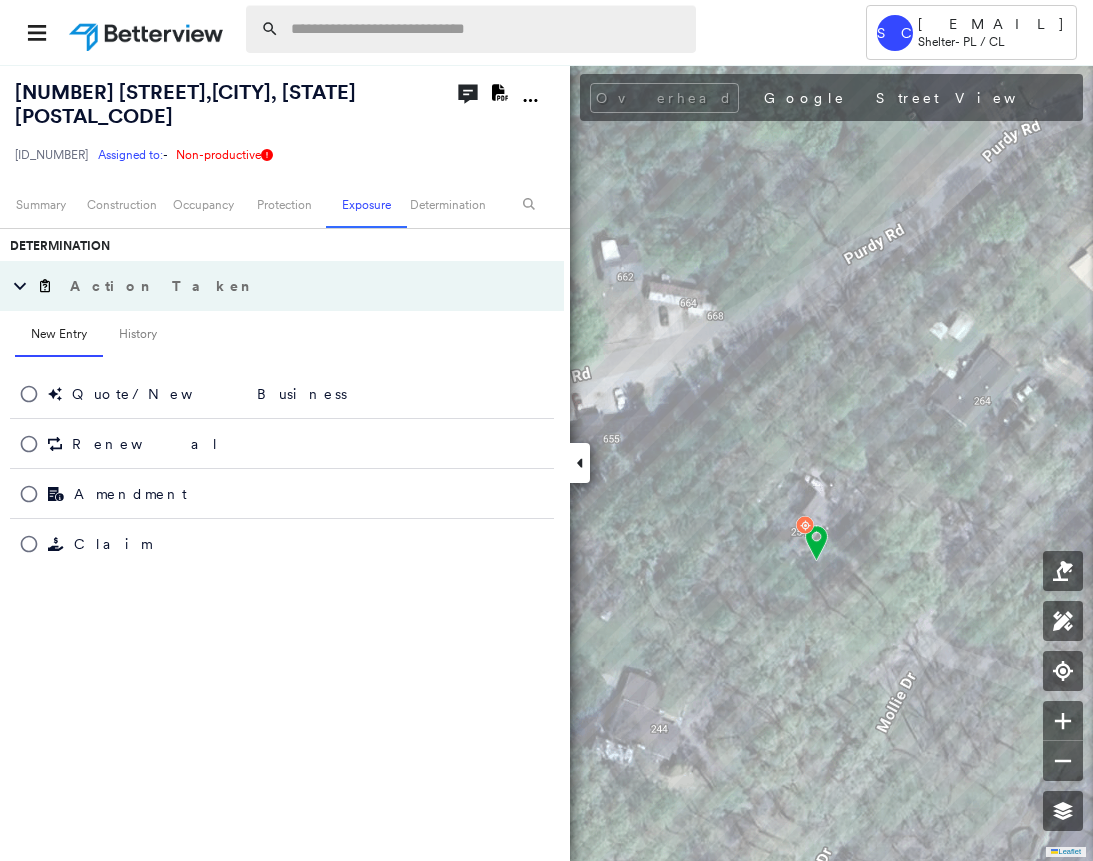 click at bounding box center [487, 29] 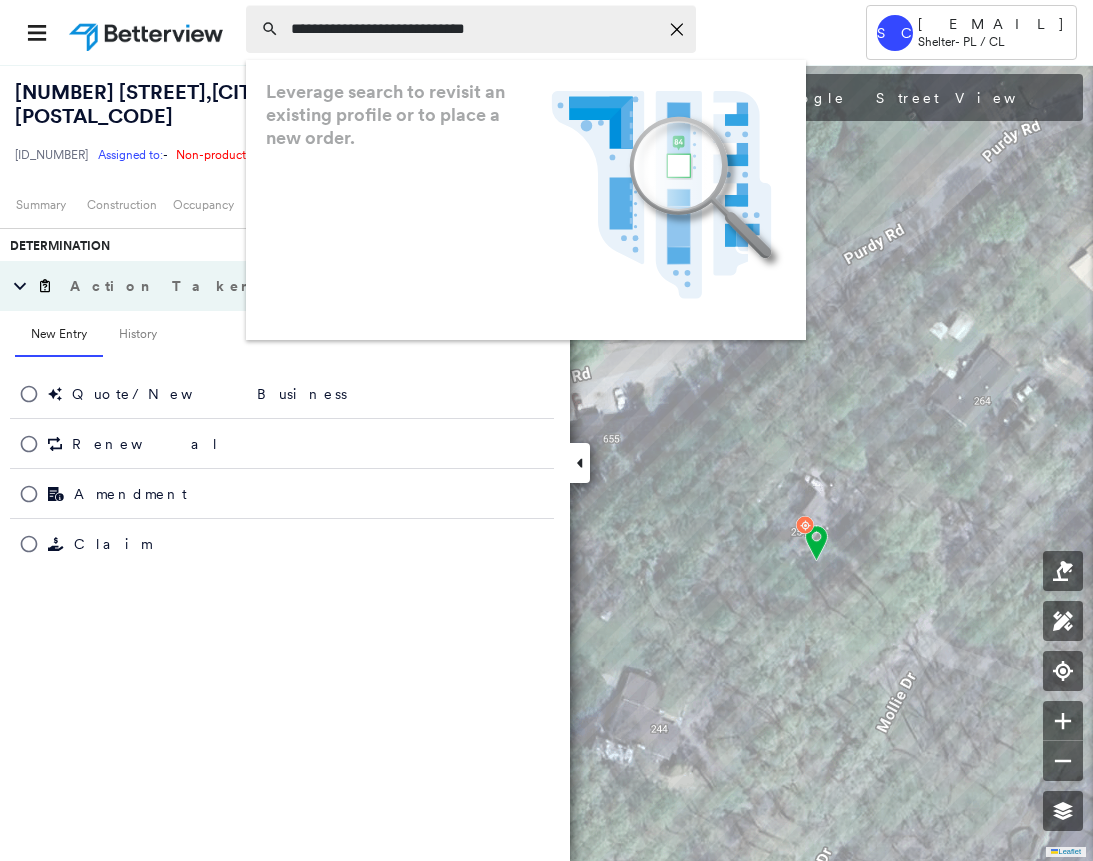 type on "**********" 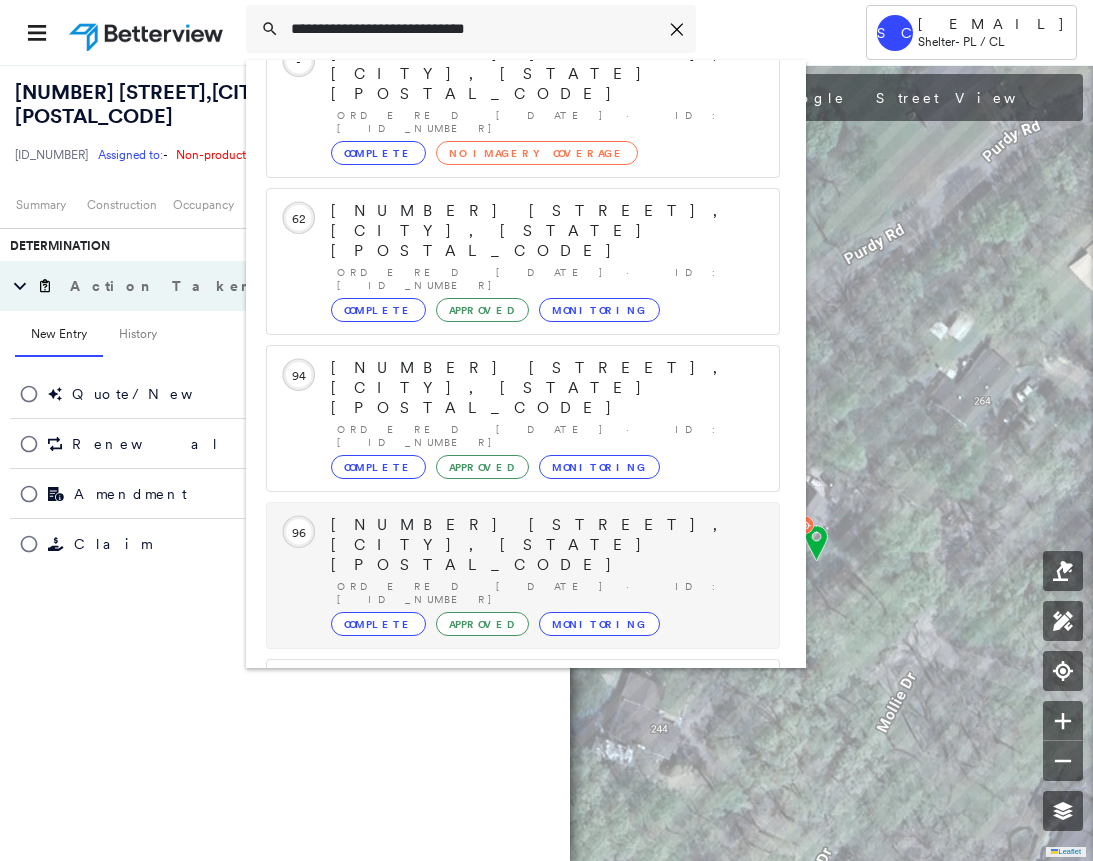scroll, scrollTop: 213, scrollLeft: 0, axis: vertical 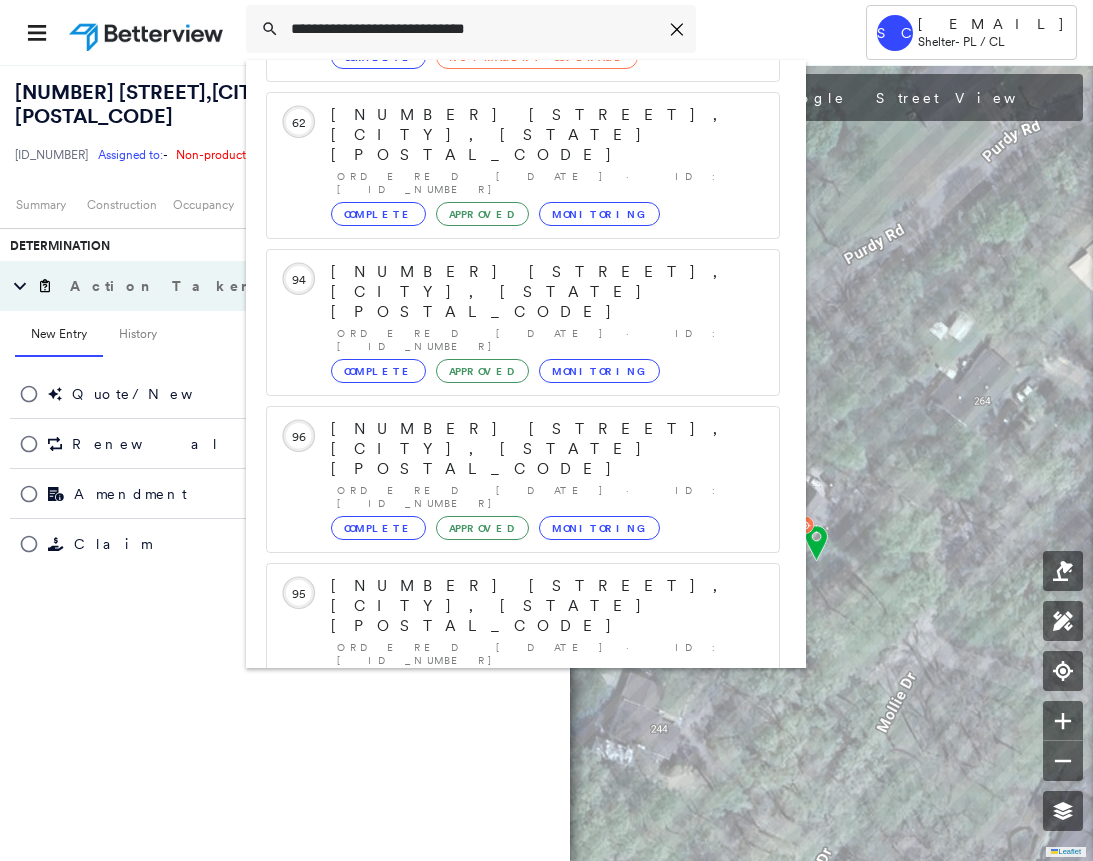 click 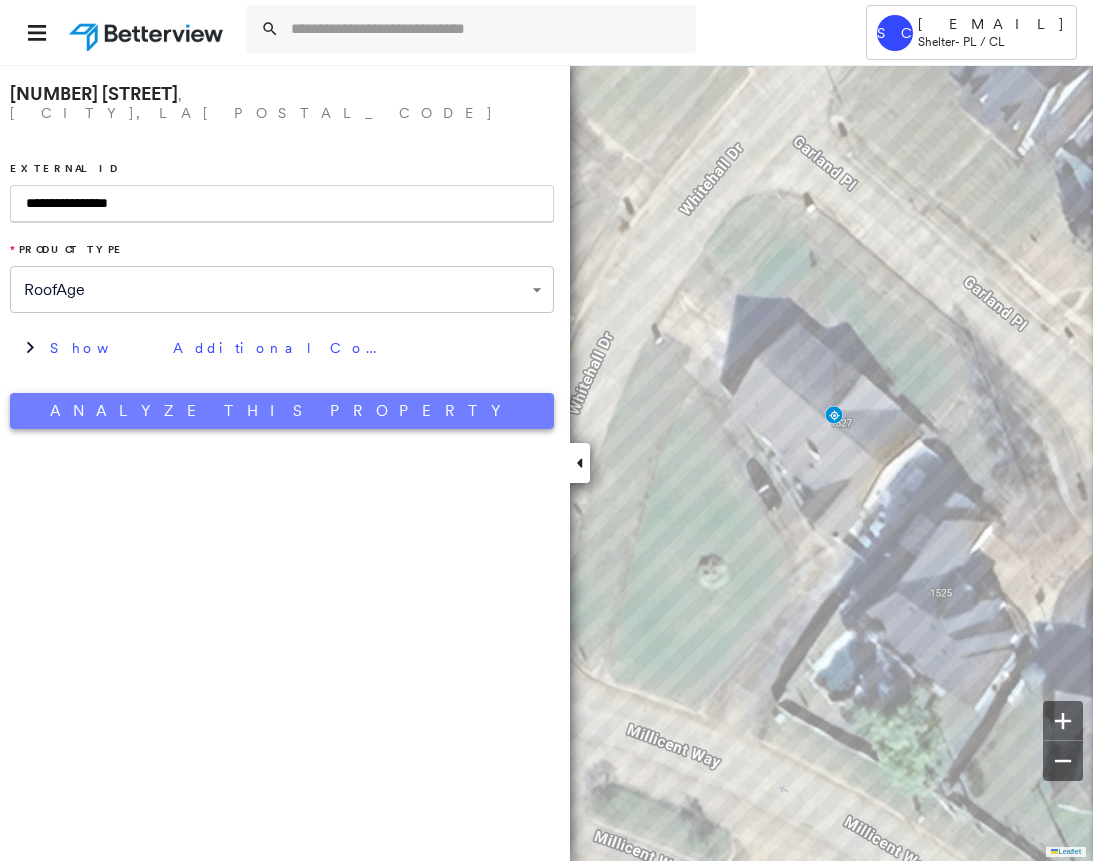 type on "**********" 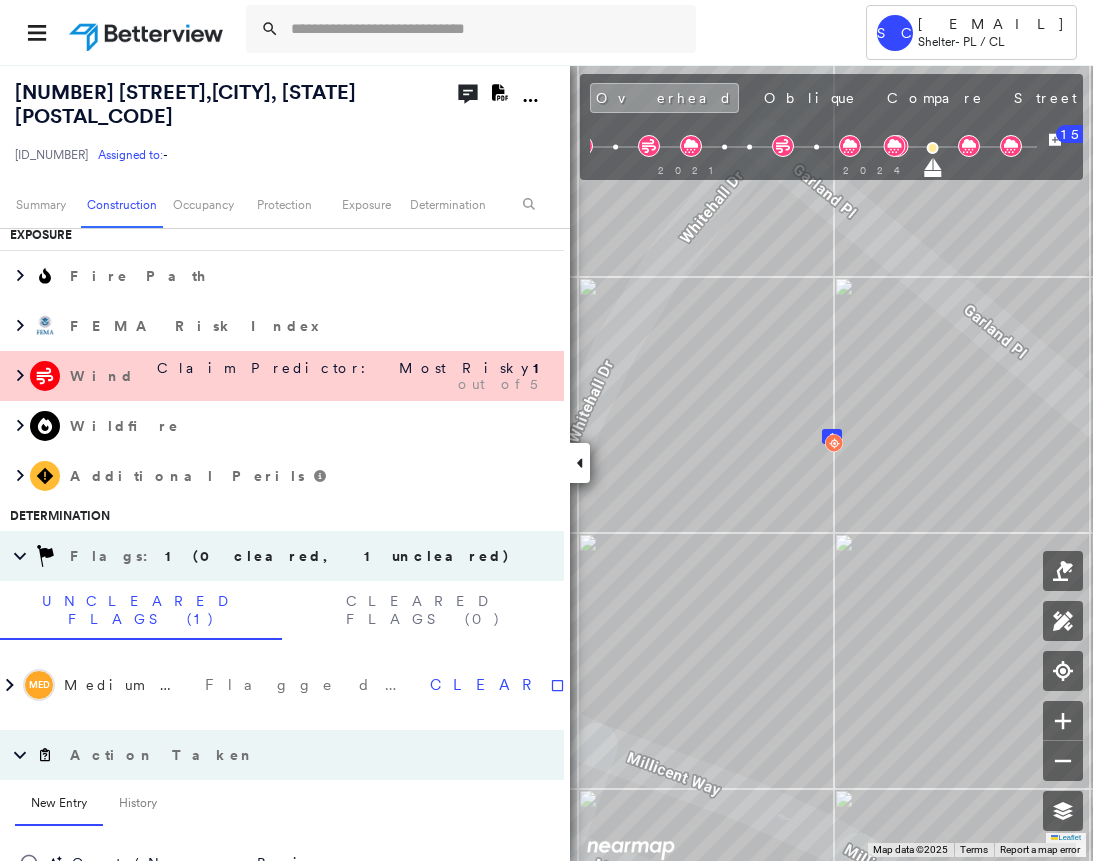 scroll, scrollTop: 1191, scrollLeft: 0, axis: vertical 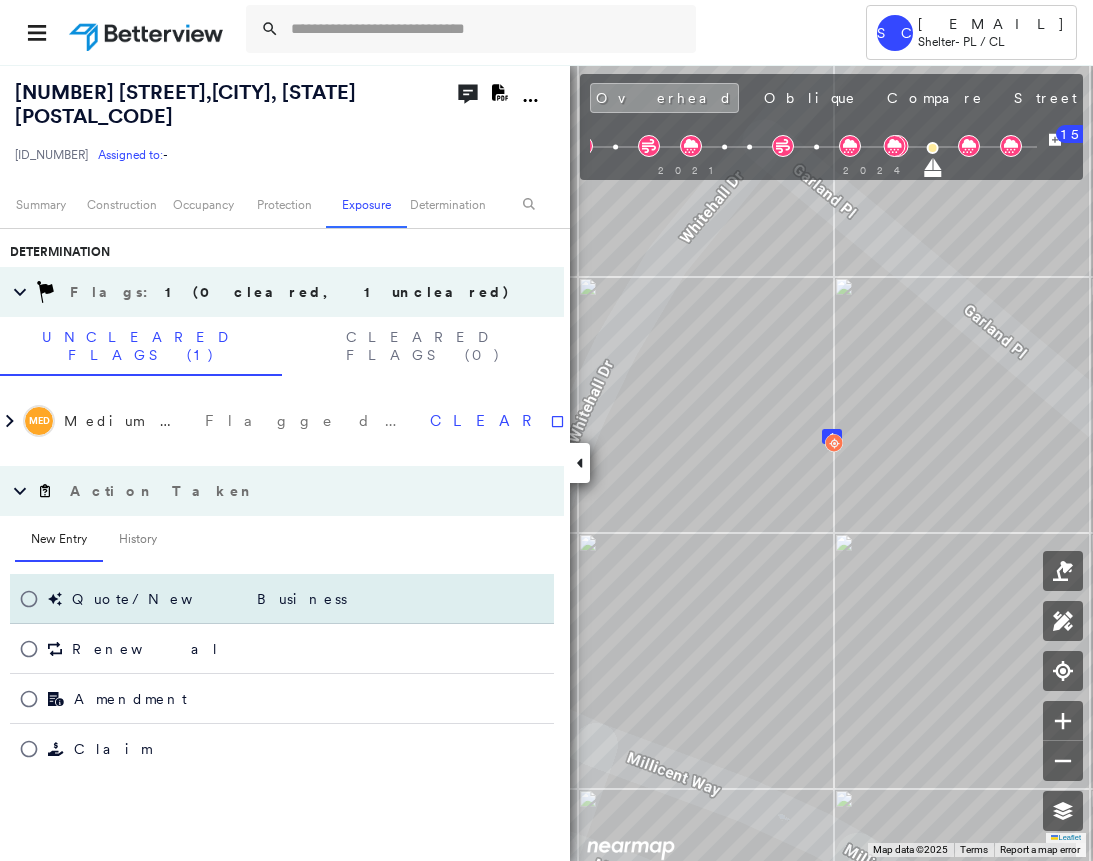 click on "Quote/New Business" at bounding box center [282, 599] 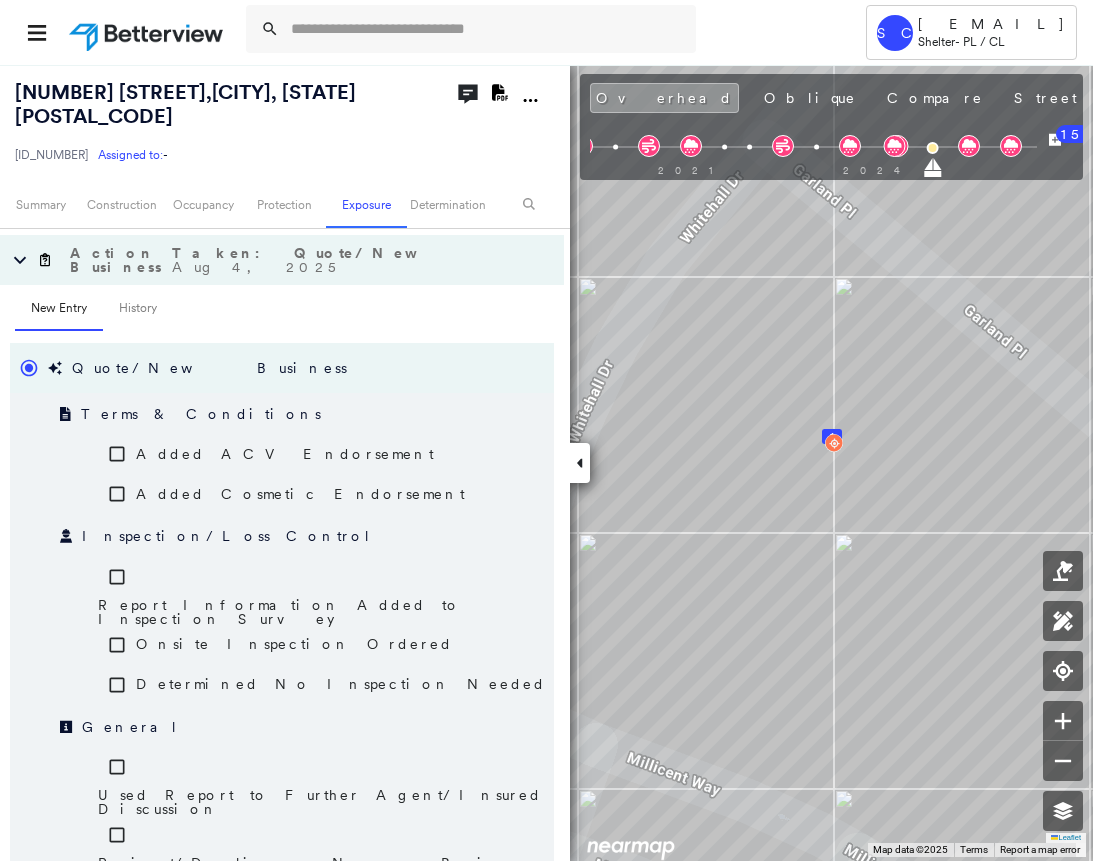 scroll, scrollTop: 1591, scrollLeft: 0, axis: vertical 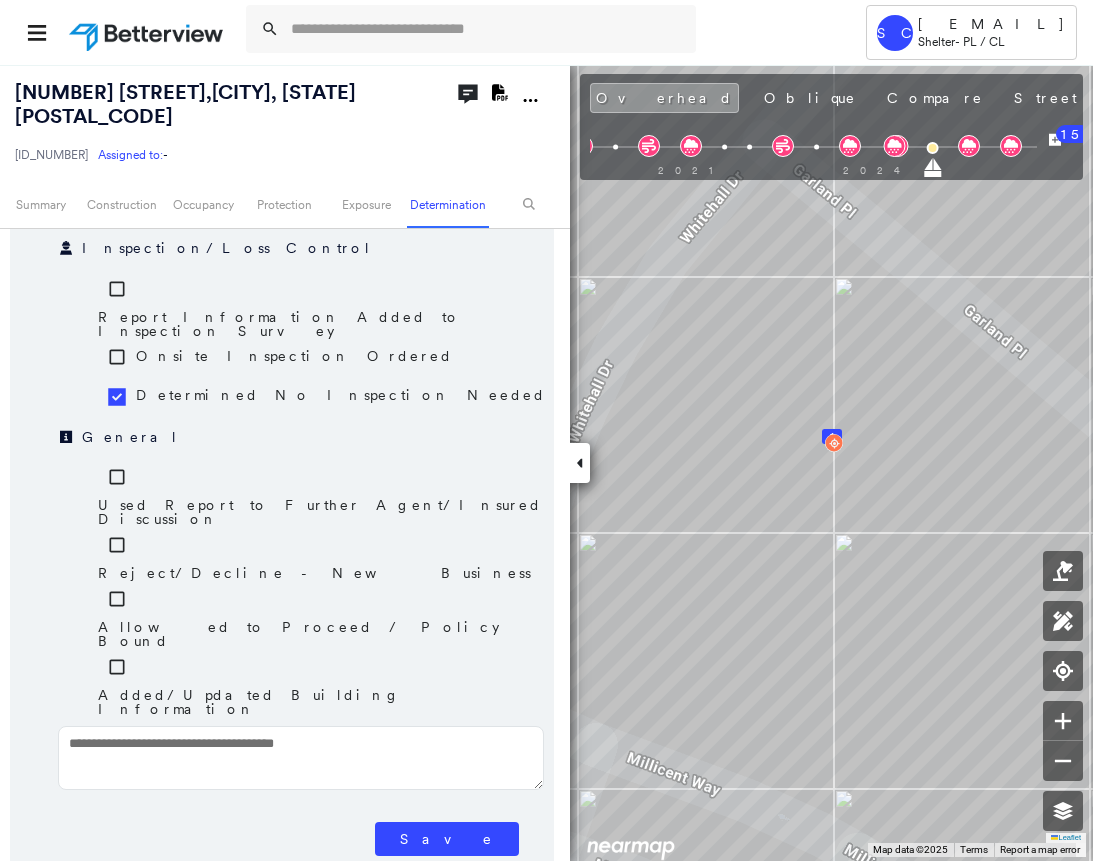 click on "Save" at bounding box center [447, 839] 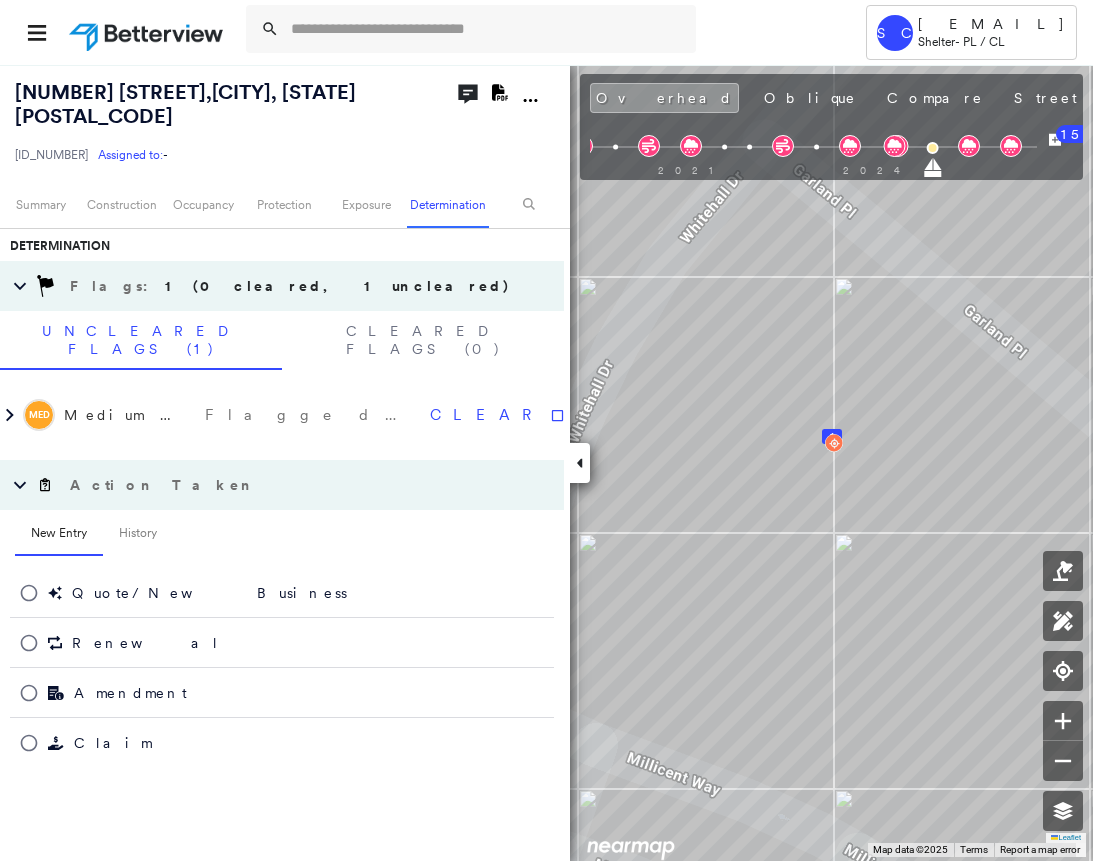 scroll, scrollTop: 1191, scrollLeft: 0, axis: vertical 